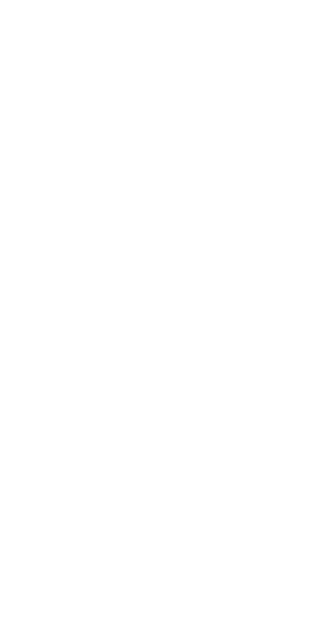 scroll, scrollTop: 0, scrollLeft: 0, axis: both 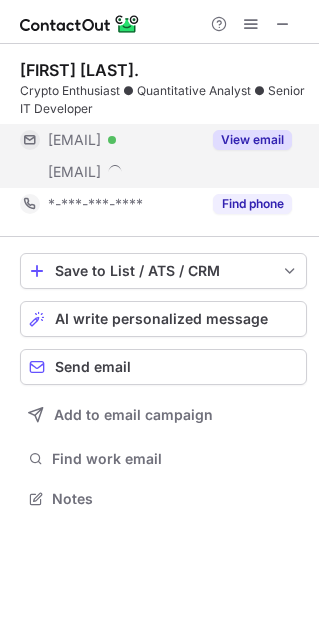 click on "View email" at bounding box center [252, 140] 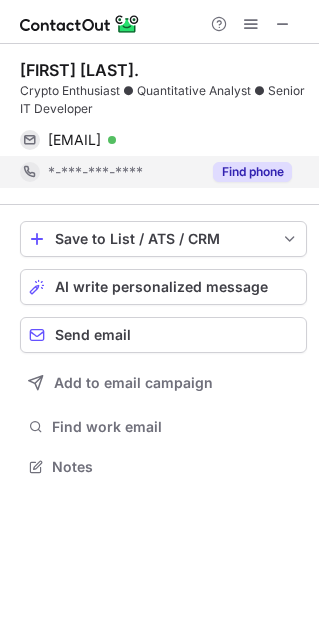 scroll, scrollTop: 452, scrollLeft: 318, axis: both 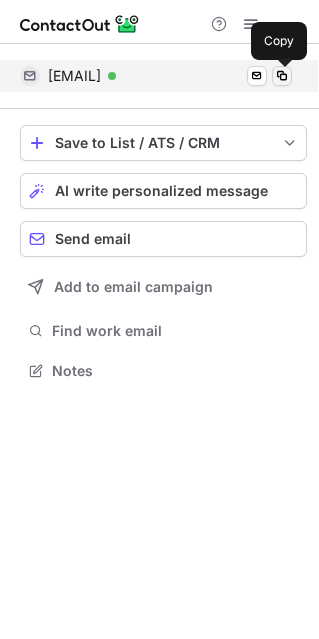 click at bounding box center (282, 76) 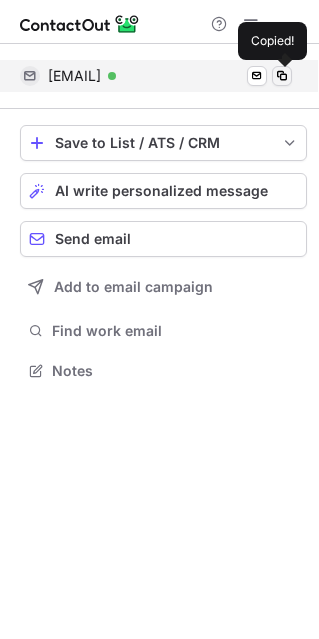 click at bounding box center [282, 76] 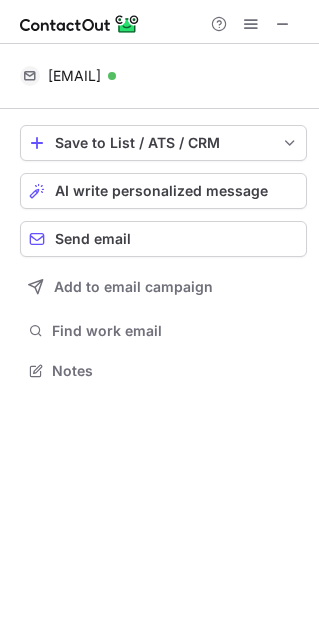 scroll, scrollTop: 10, scrollLeft: 10, axis: both 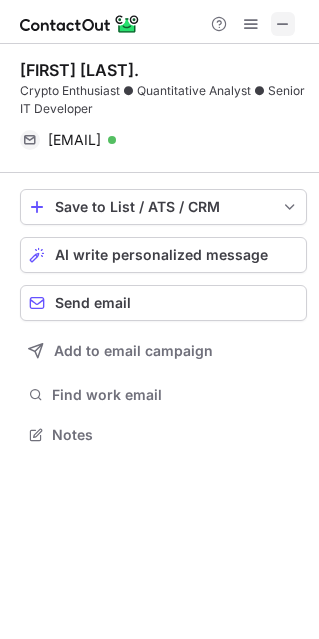 click at bounding box center [283, 24] 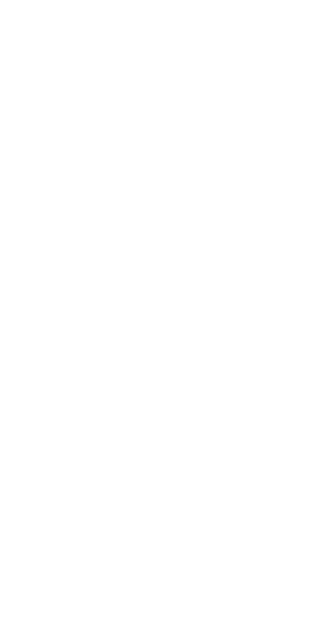 scroll, scrollTop: 0, scrollLeft: 0, axis: both 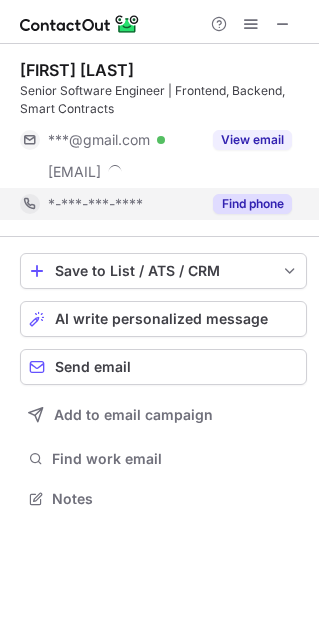 click on "Find phone" at bounding box center (252, 204) 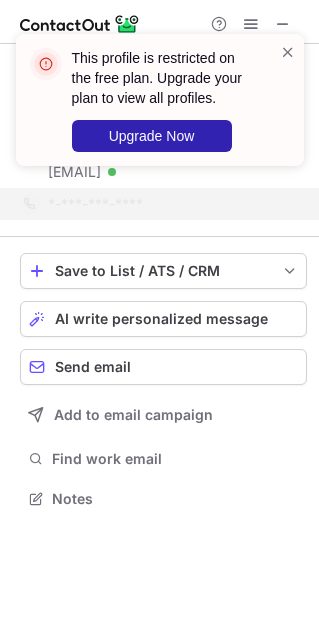click on "This profile is restricted on the free plan. Upgrade your plan to view all profiles. Upgrade Now" at bounding box center (160, 100) 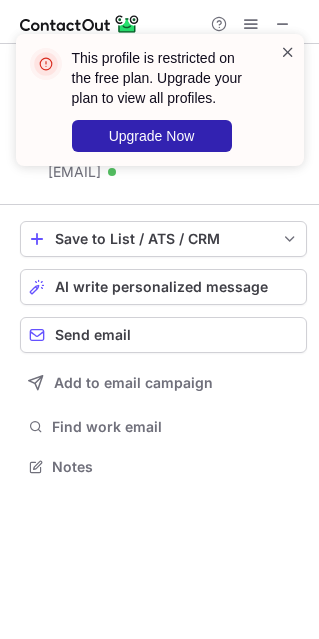 scroll, scrollTop: 452, scrollLeft: 318, axis: both 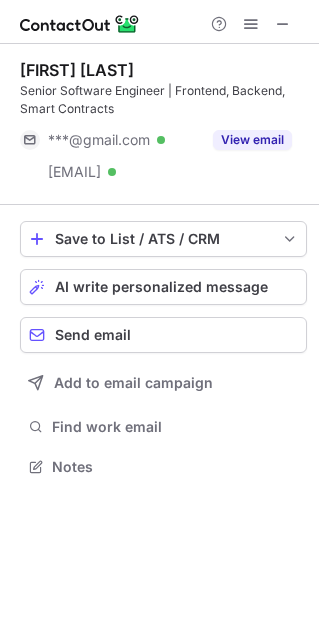 click on "This profile is restricted on the free plan. Upgrade your plan to view all profiles. Upgrade Now Vladyslav Dalechyn Senior Software Engineer | Frontend, Backend, Smart Contracts ***@gmail.com Verified ***@spilnota.xyz Verified View email Save to List / ATS / CRM List Select Lever Connect Greenhouse Connect Salesforce Connect Hubspot Connect Bullhorn Connect Zapier (100+ Applications) Connect Request a new integration AI write personalized message Send email Add to email campaign Find work email Notes" at bounding box center (159, 319) 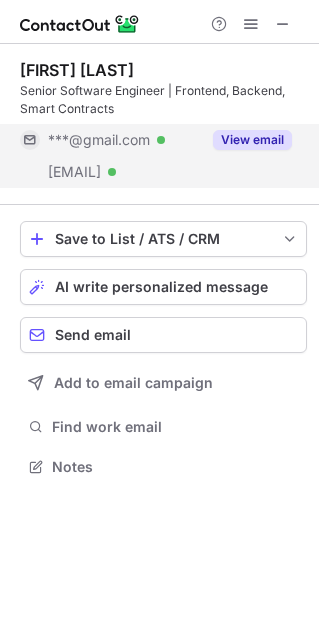 click on "View email" at bounding box center (252, 140) 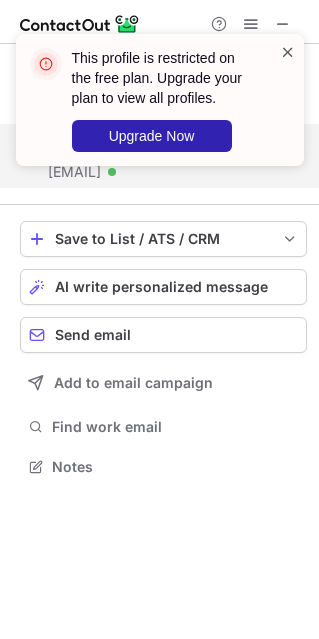 click at bounding box center (288, 52) 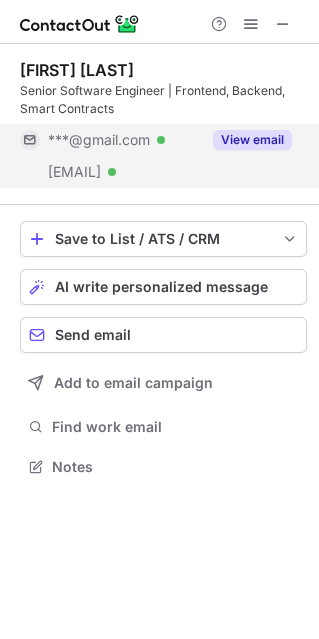 click on "This profile is restricted on the free plan. Upgrade your plan to view all profiles. Upgrade Now" at bounding box center (160, 108) 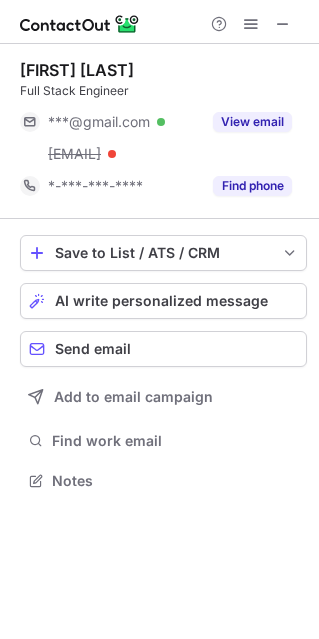 scroll, scrollTop: 10, scrollLeft: 10, axis: both 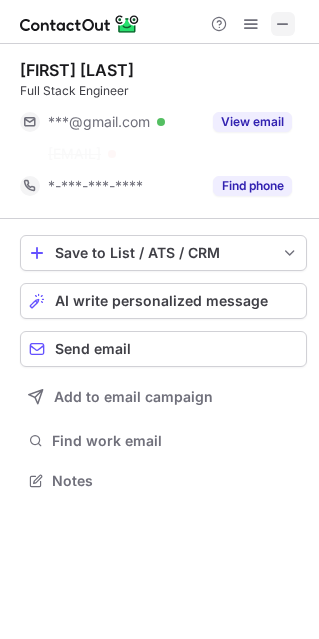 click at bounding box center [283, 24] 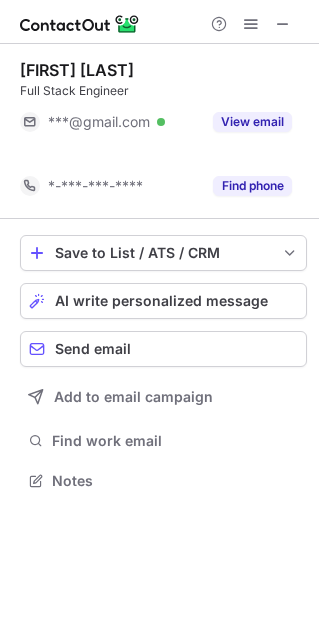 scroll, scrollTop: 434, scrollLeft: 318, axis: both 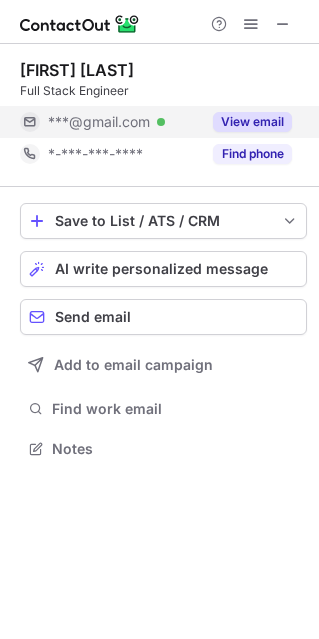 click on "View email" at bounding box center [252, 122] 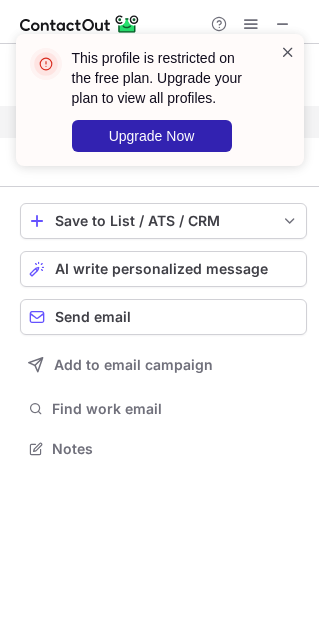 click at bounding box center (288, 52) 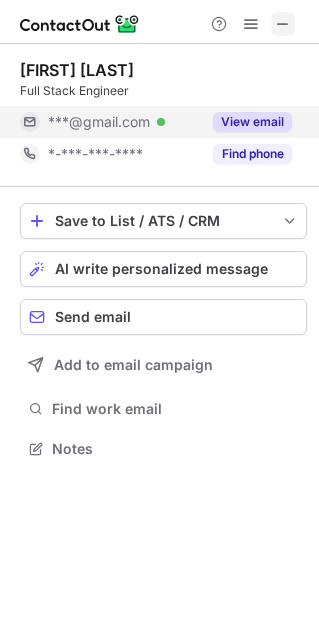 click at bounding box center [283, 24] 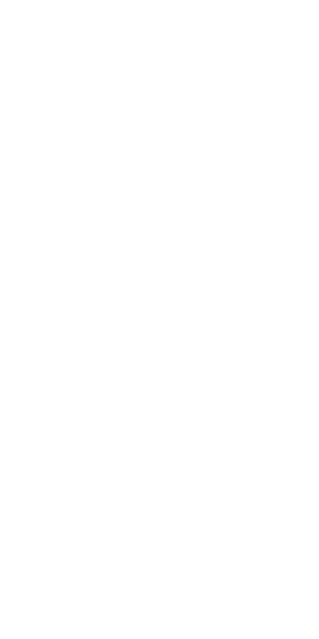 scroll, scrollTop: 0, scrollLeft: 0, axis: both 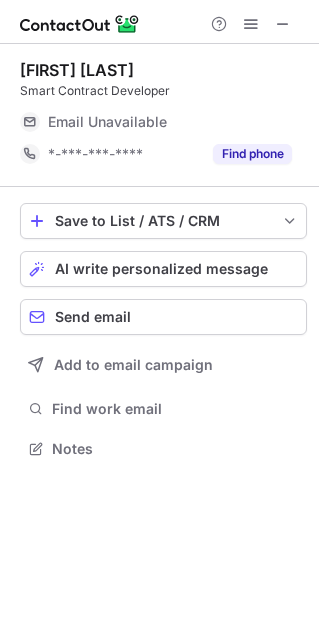 click on "Email Unavailable" at bounding box center [170, 122] 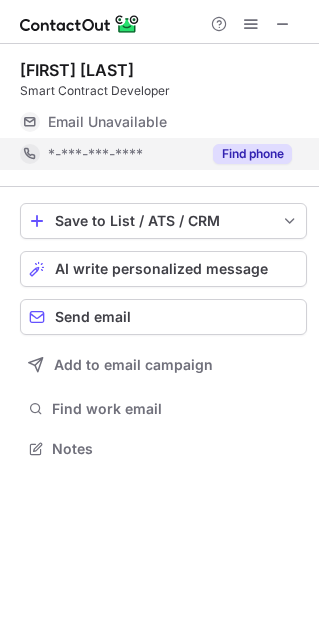 click on "Find phone" at bounding box center [252, 154] 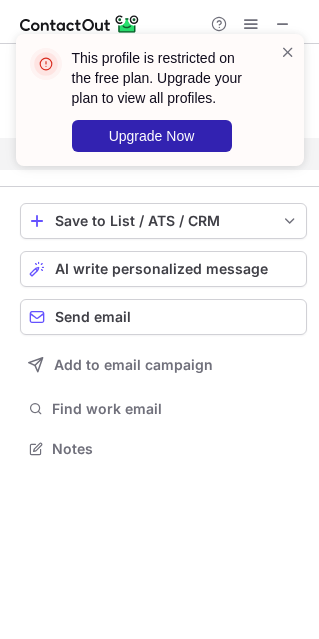 click on "This profile is restricted on the free plan. Upgrade your plan to view all profiles. Upgrade Now" at bounding box center [160, 100] 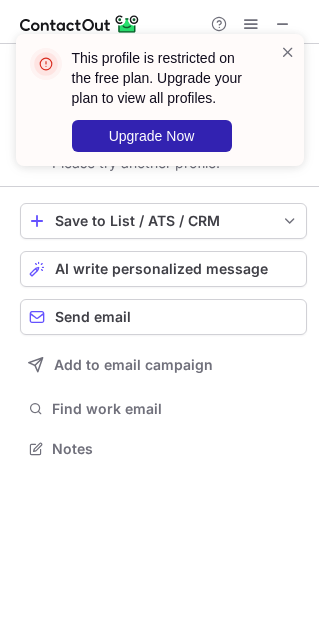 click on "This profile is restricted on the free plan. Upgrade your plan to view all profiles. Upgrade Now" at bounding box center (160, 100) 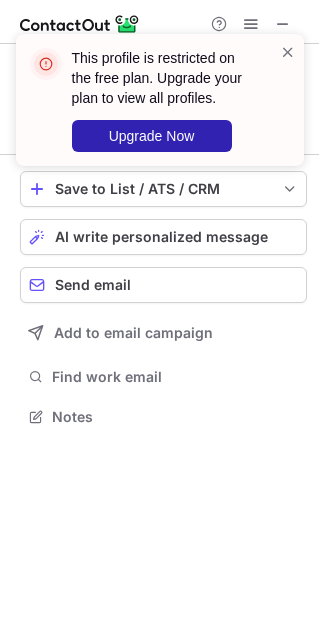 scroll, scrollTop: 402, scrollLeft: 318, axis: both 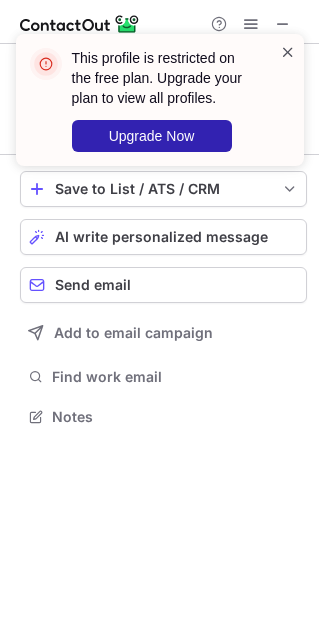 click at bounding box center (288, 52) 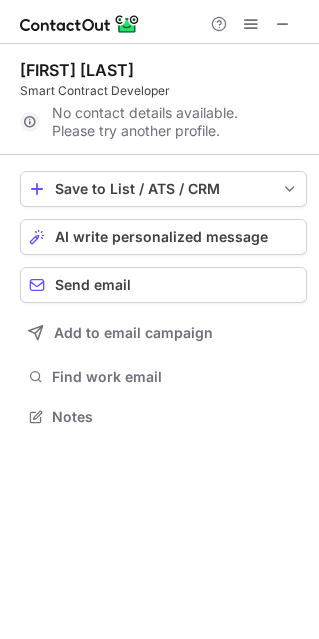 click on "This profile is restricted on the free plan. Upgrade your plan to view all profiles. Upgrade Now" at bounding box center [160, 108] 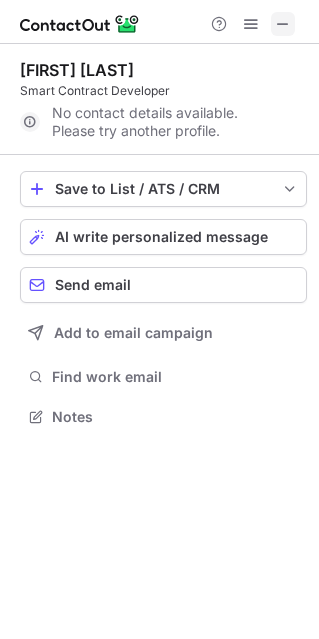 click at bounding box center [283, 24] 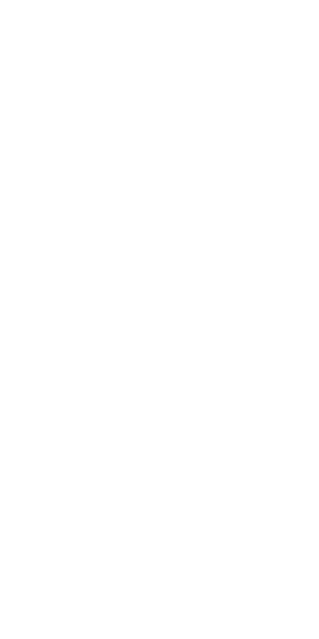 scroll, scrollTop: 0, scrollLeft: 0, axis: both 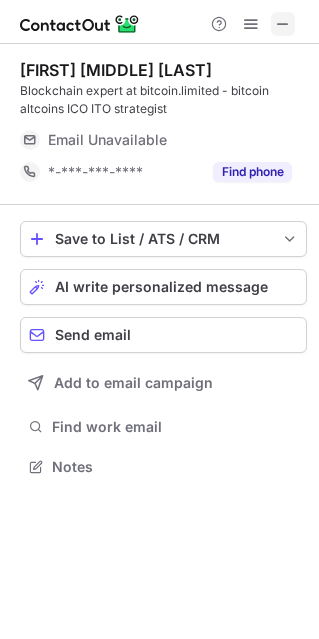 click at bounding box center [283, 24] 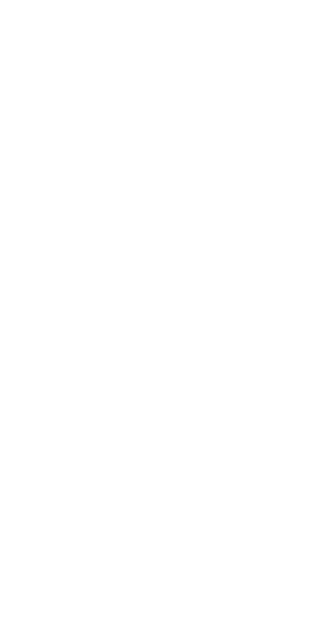 scroll, scrollTop: 0, scrollLeft: 0, axis: both 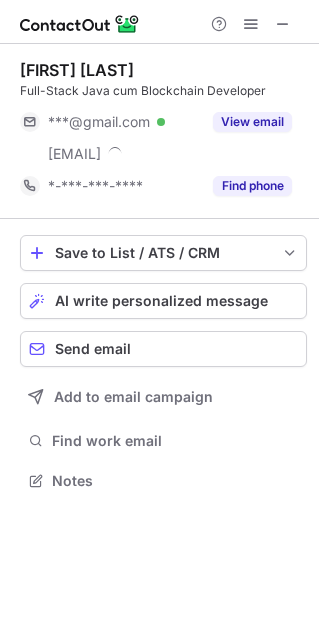 click on "[FIRST] [LAST] Full-Stack Java cum Blockchain Developer [EMAIL] Verified [EMAIL] View email [EMAIL] Find phone" at bounding box center [163, 131] 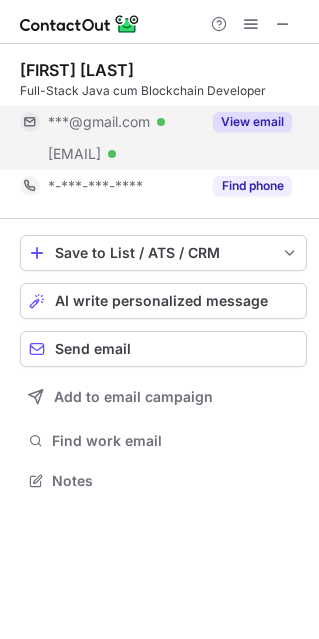click on "View email" at bounding box center [252, 122] 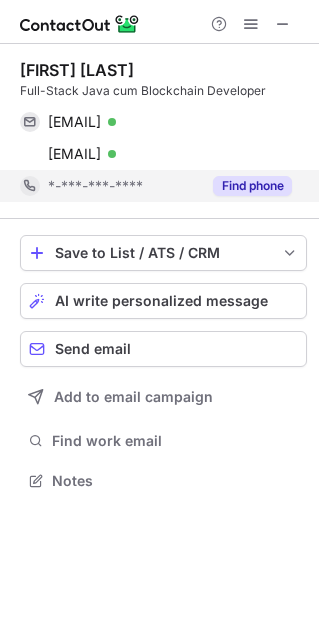 click on "Find phone" at bounding box center [252, 186] 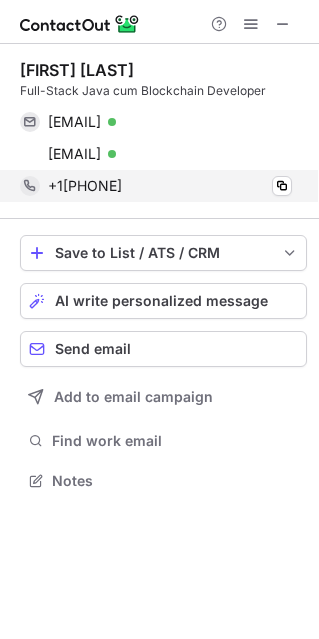 click on "+16476157869 Copy" at bounding box center [156, 186] 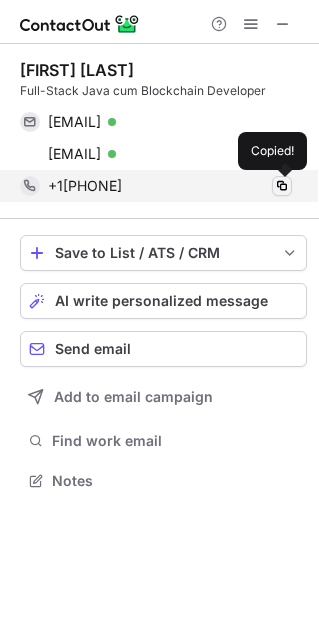click at bounding box center [282, 186] 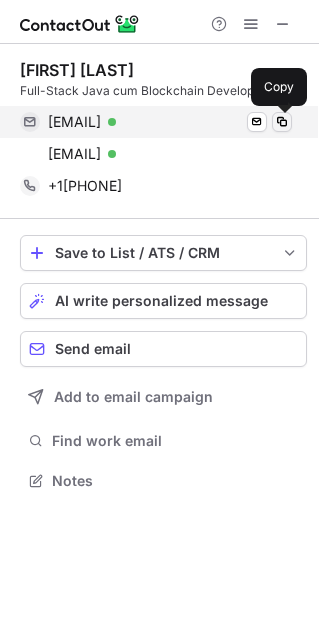 click at bounding box center (282, 122) 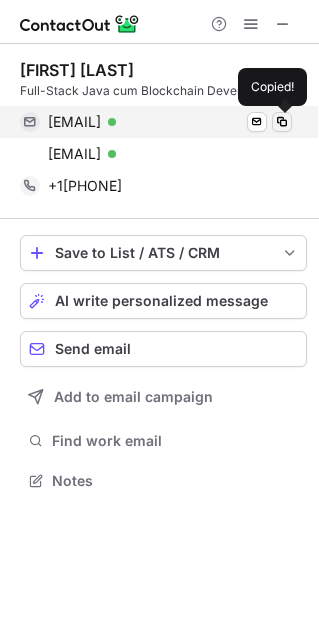 click at bounding box center [282, 122] 